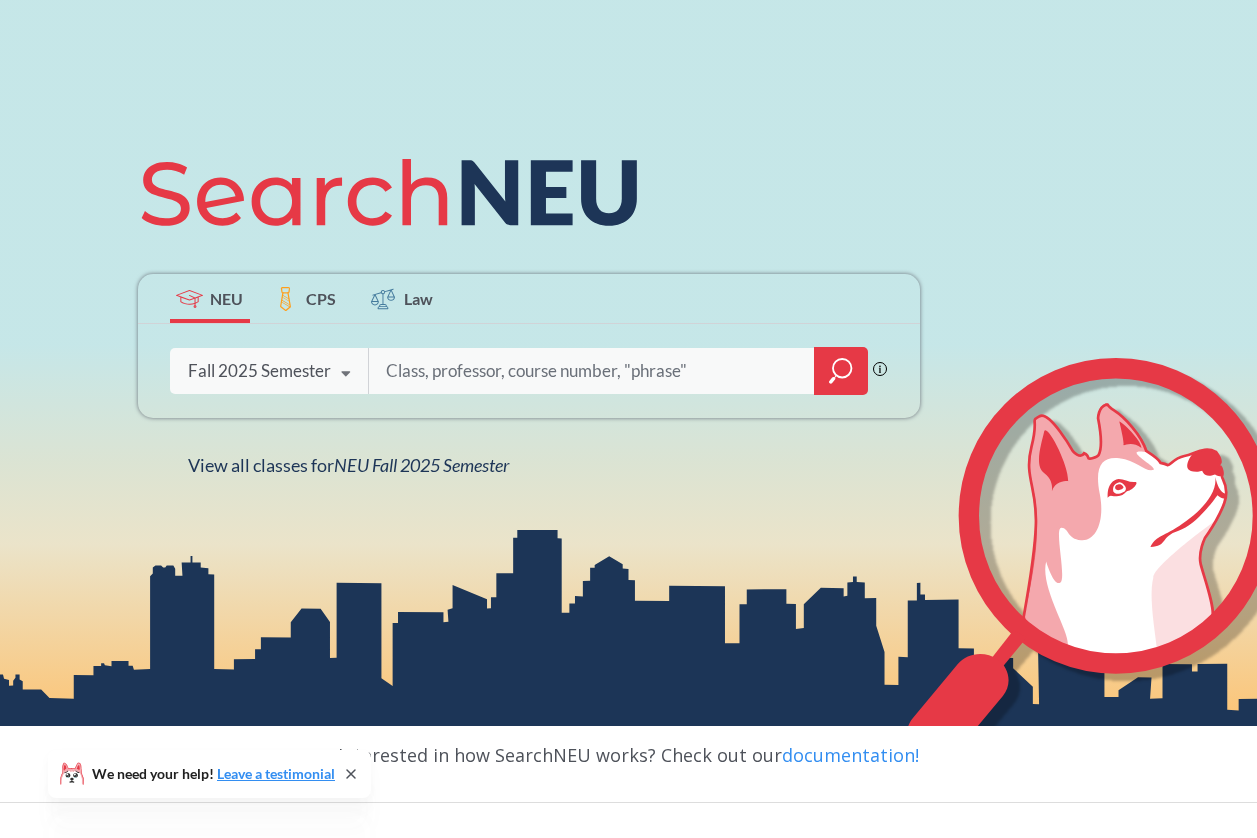 scroll, scrollTop: 183, scrollLeft: 0, axis: vertical 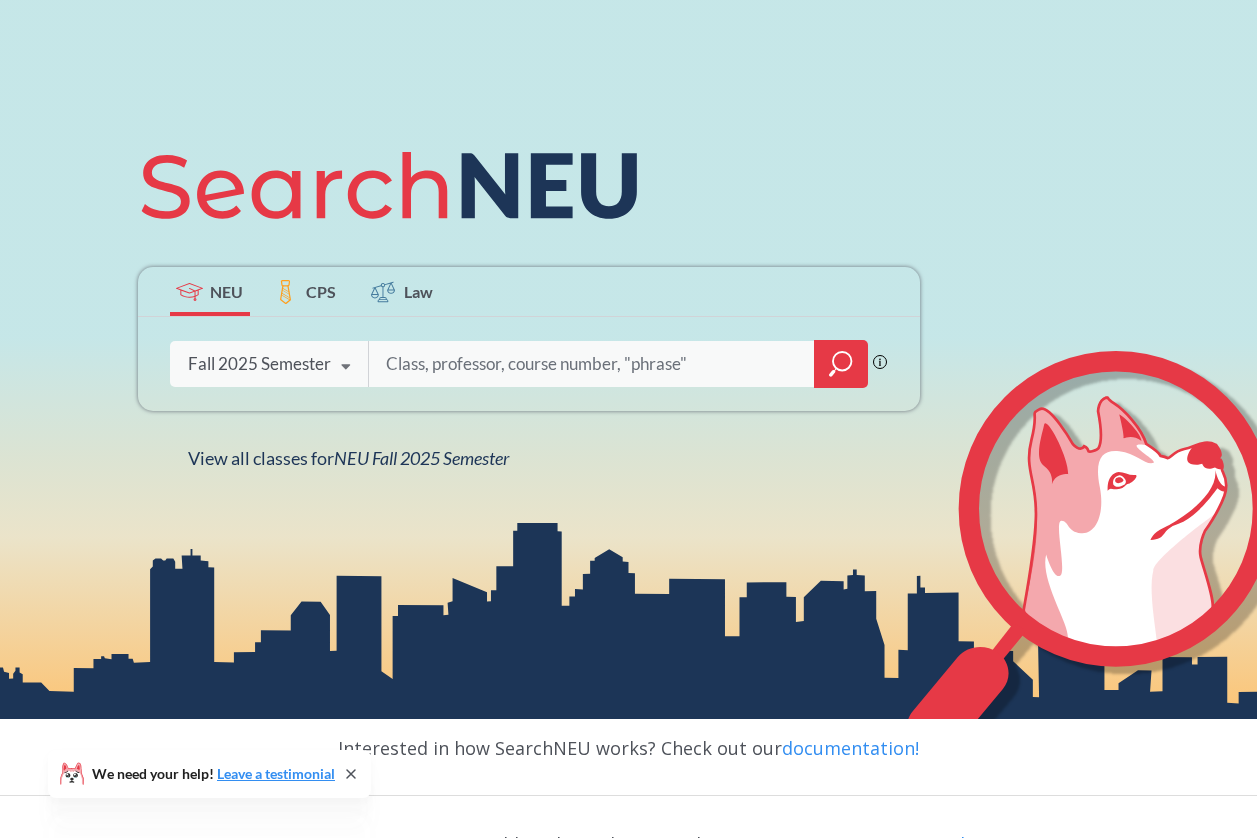 click at bounding box center [346, 367] 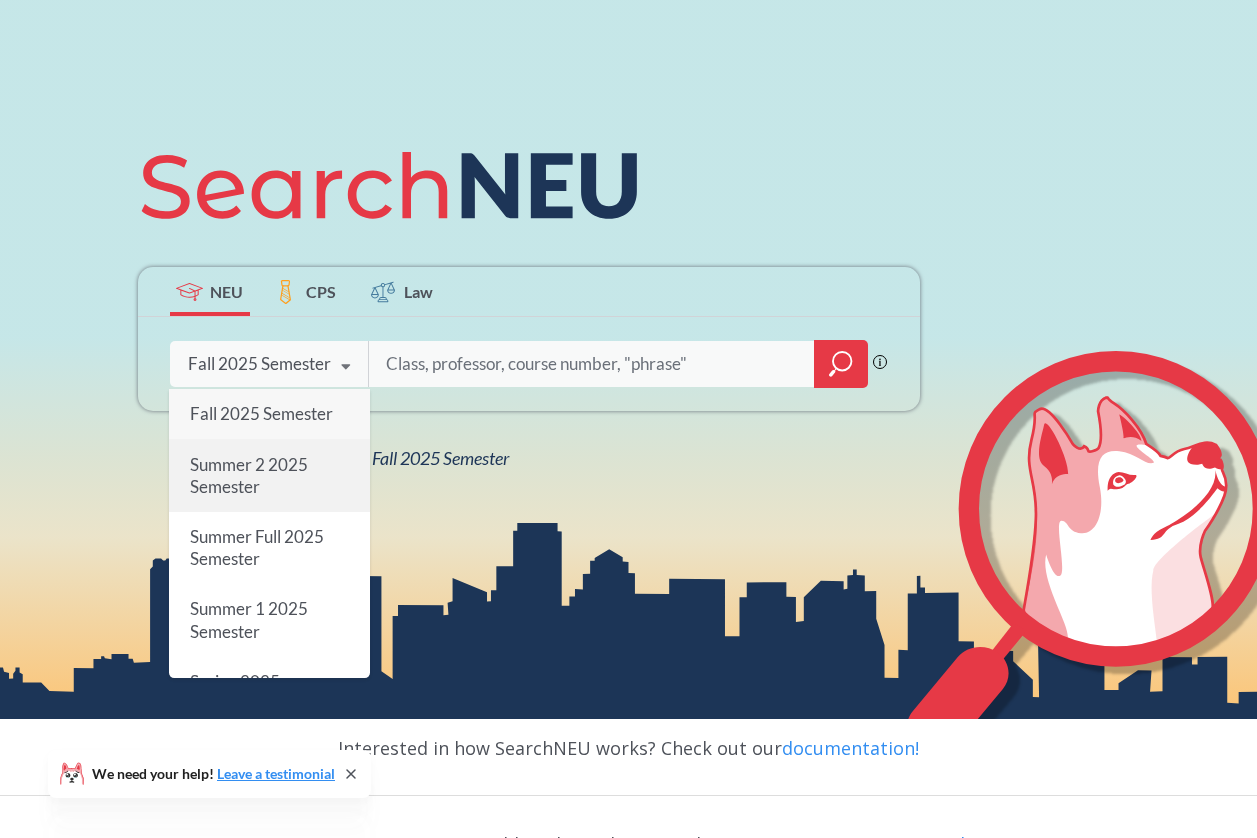 click on "Summer 2 2025 Semester" at bounding box center (269, 476) 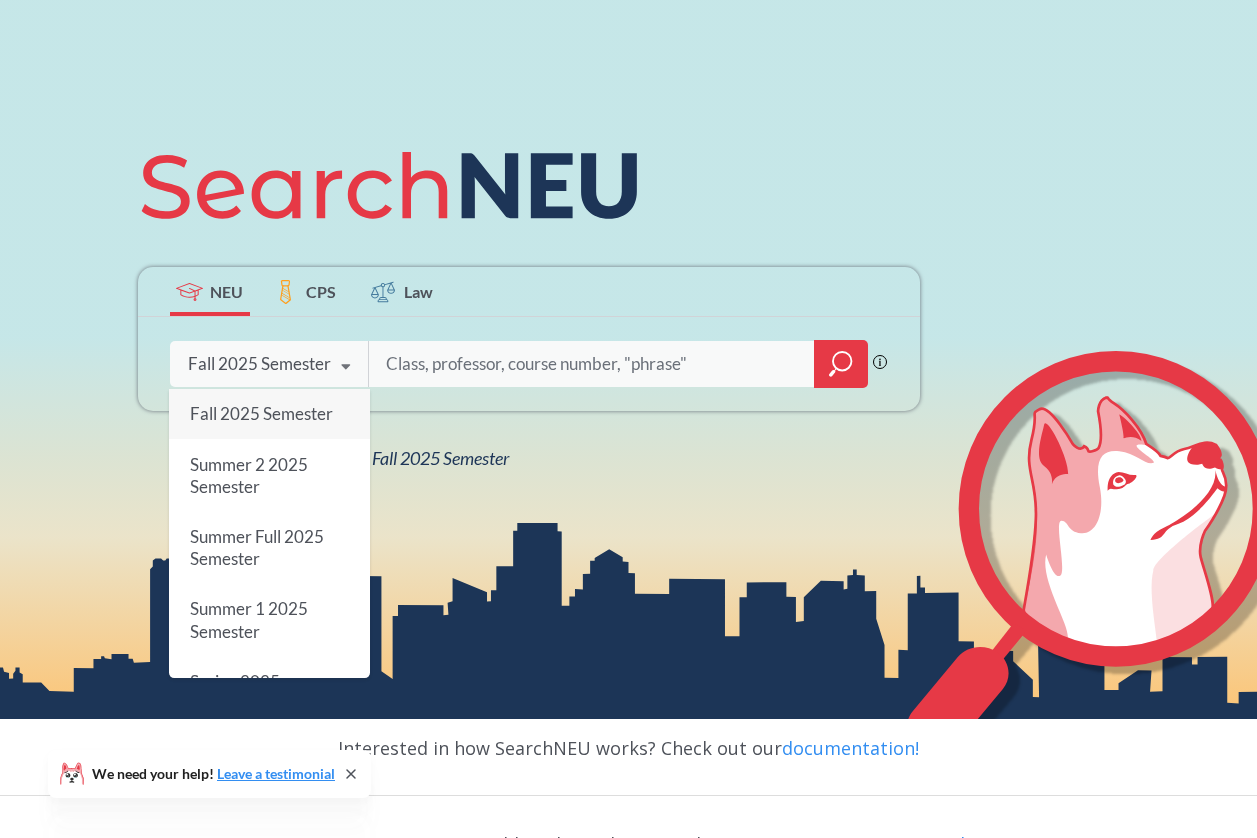 scroll, scrollTop: 0, scrollLeft: 0, axis: both 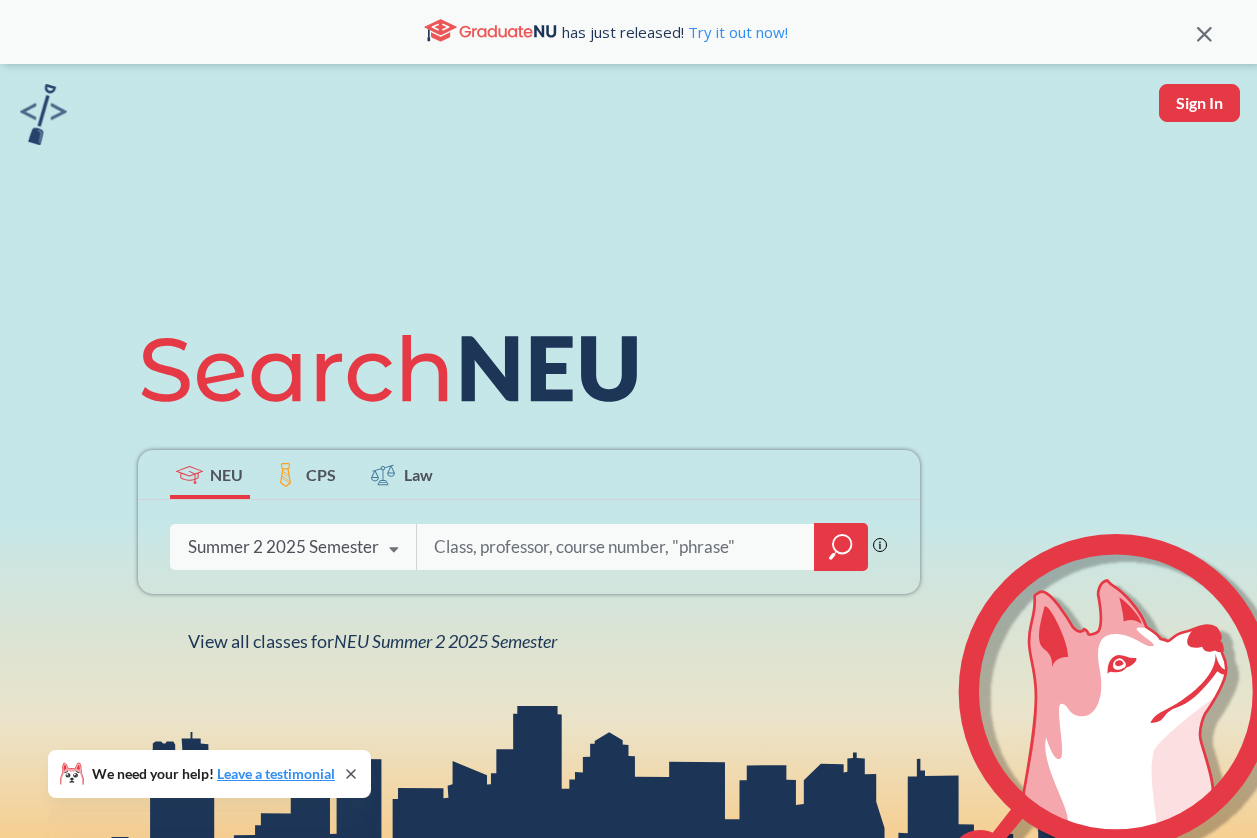 click 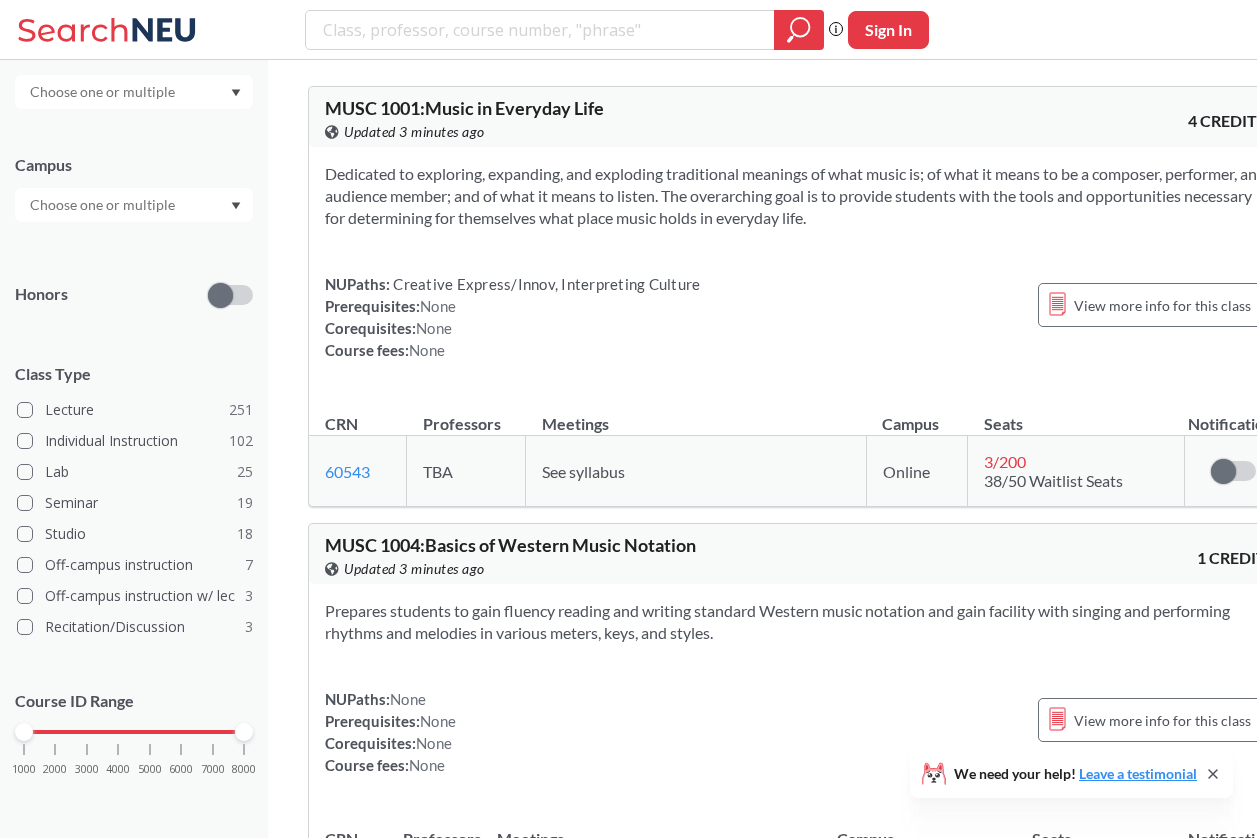 scroll, scrollTop: 331, scrollLeft: 0, axis: vertical 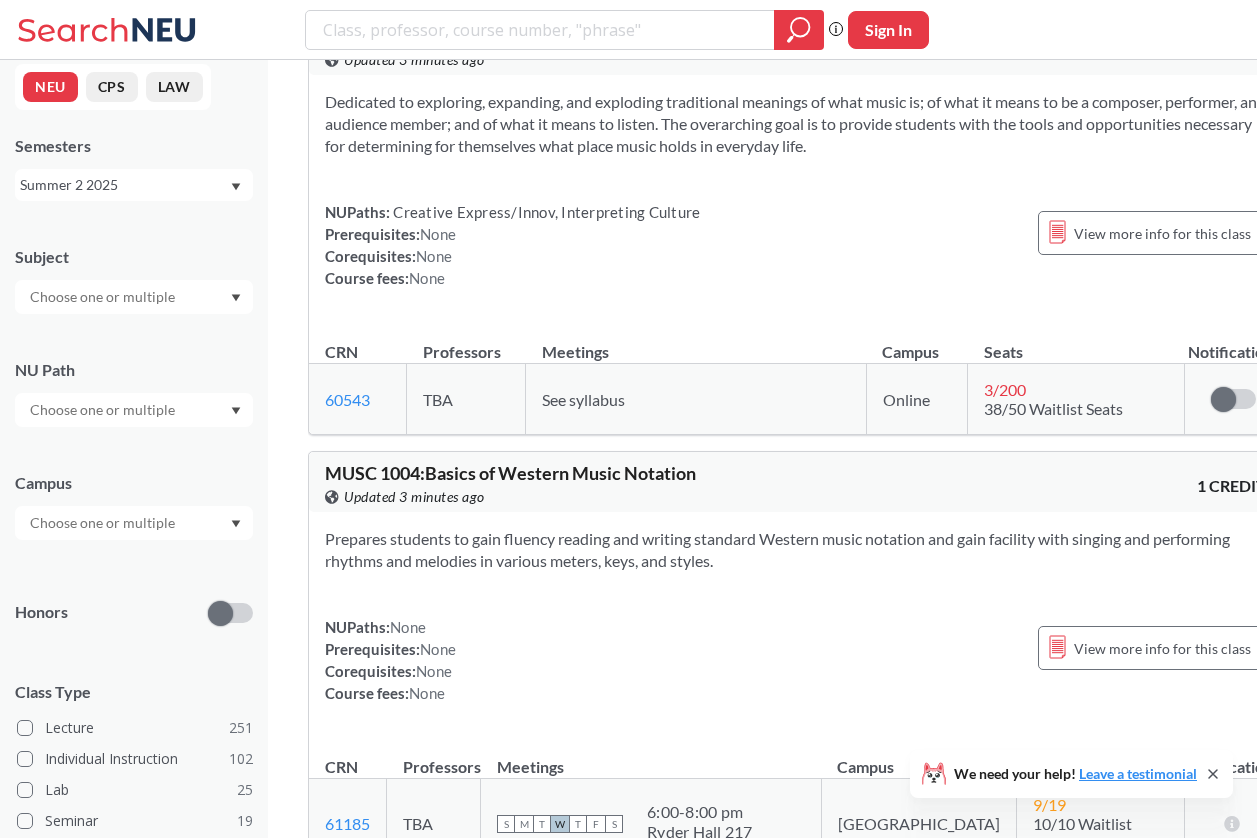 click at bounding box center [134, 523] 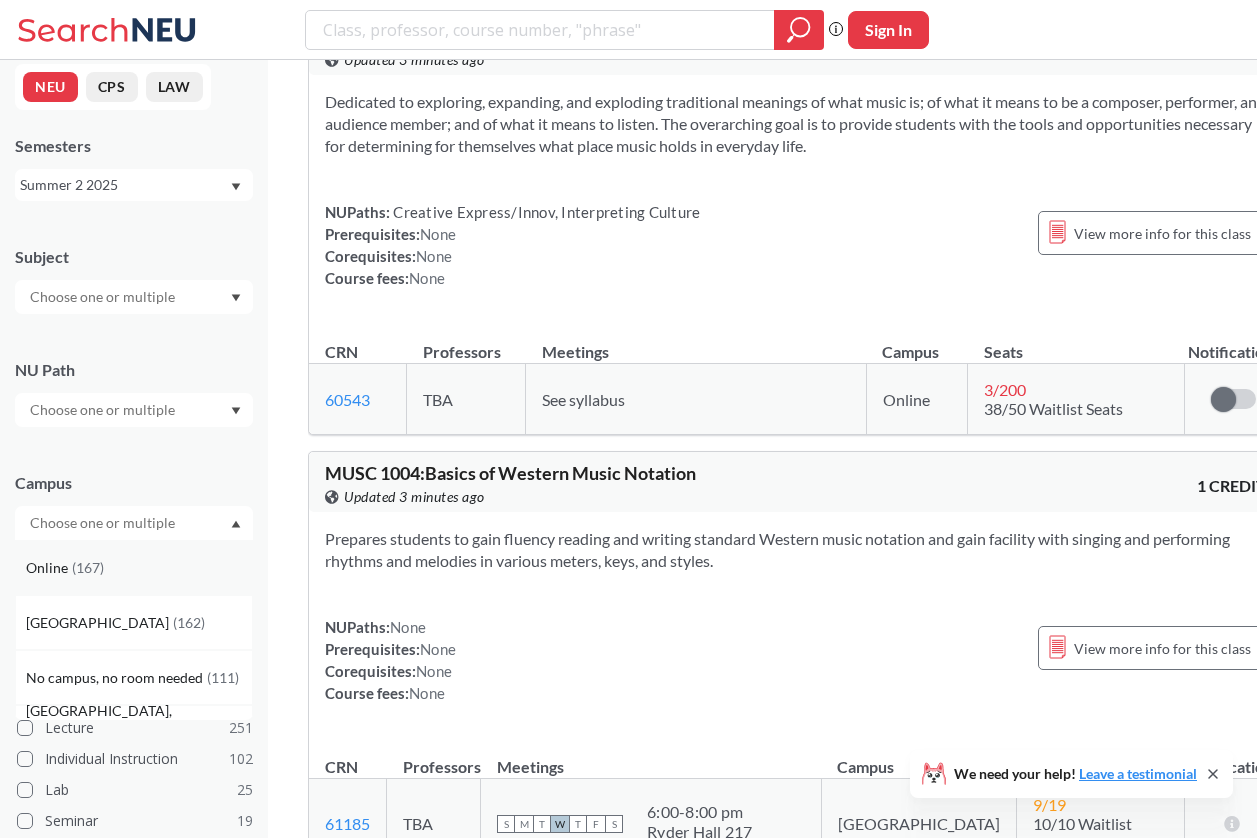 scroll, scrollTop: 0, scrollLeft: 0, axis: both 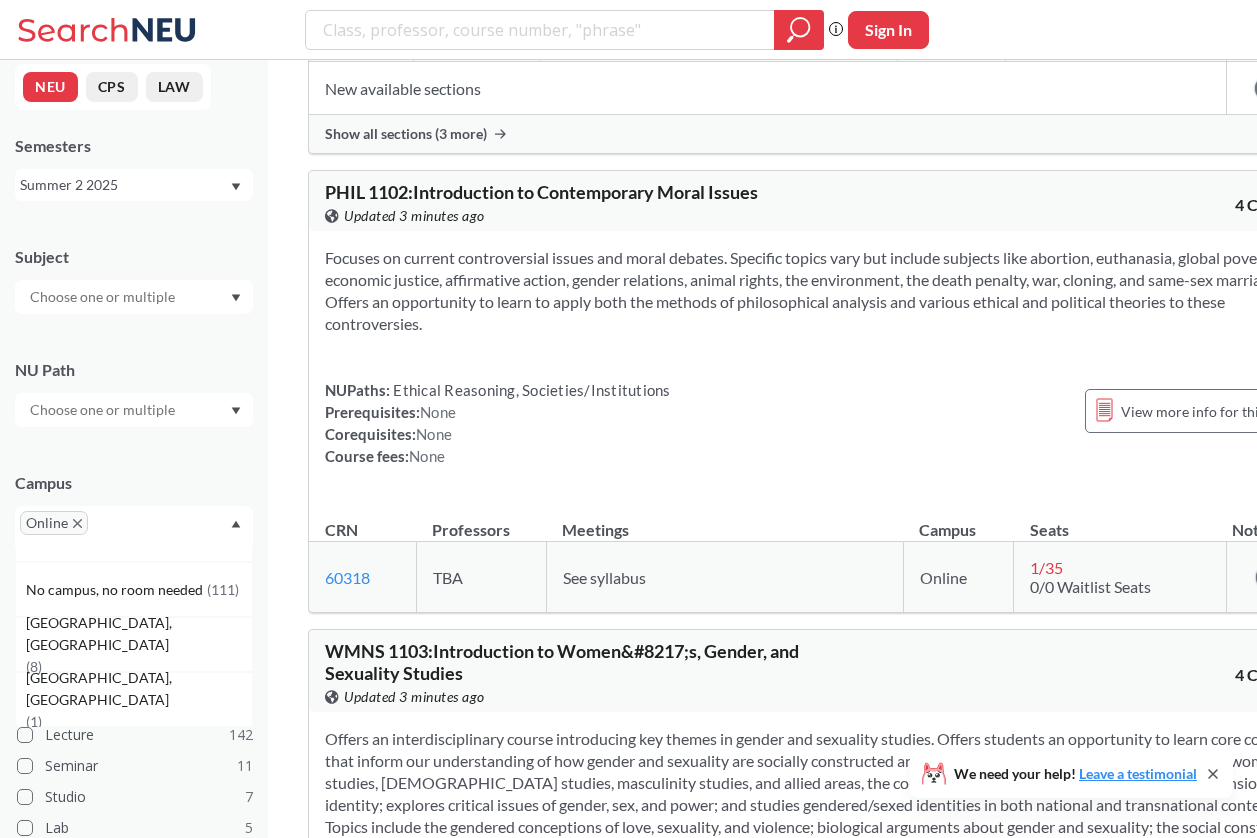 click on "NEU CPS LAW Semesters Summer 2 2025 Subject NU Path Campus Online [GEOGRAPHIC_DATA] ( 162 ) No campus, no room needed ( 111 ) [GEOGRAPHIC_DATA], [GEOGRAPHIC_DATA] ( 8 ) [GEOGRAPHIC_DATA], [GEOGRAPHIC_DATA] ( 1 ) Honors Class Type Lecture 142 Seminar 11 Studio 7 Lab 5 Individual Instruction 2 Course ID Range 1000 2000 3000 4000 5000 6000 7000 8000" at bounding box center (134, 449) 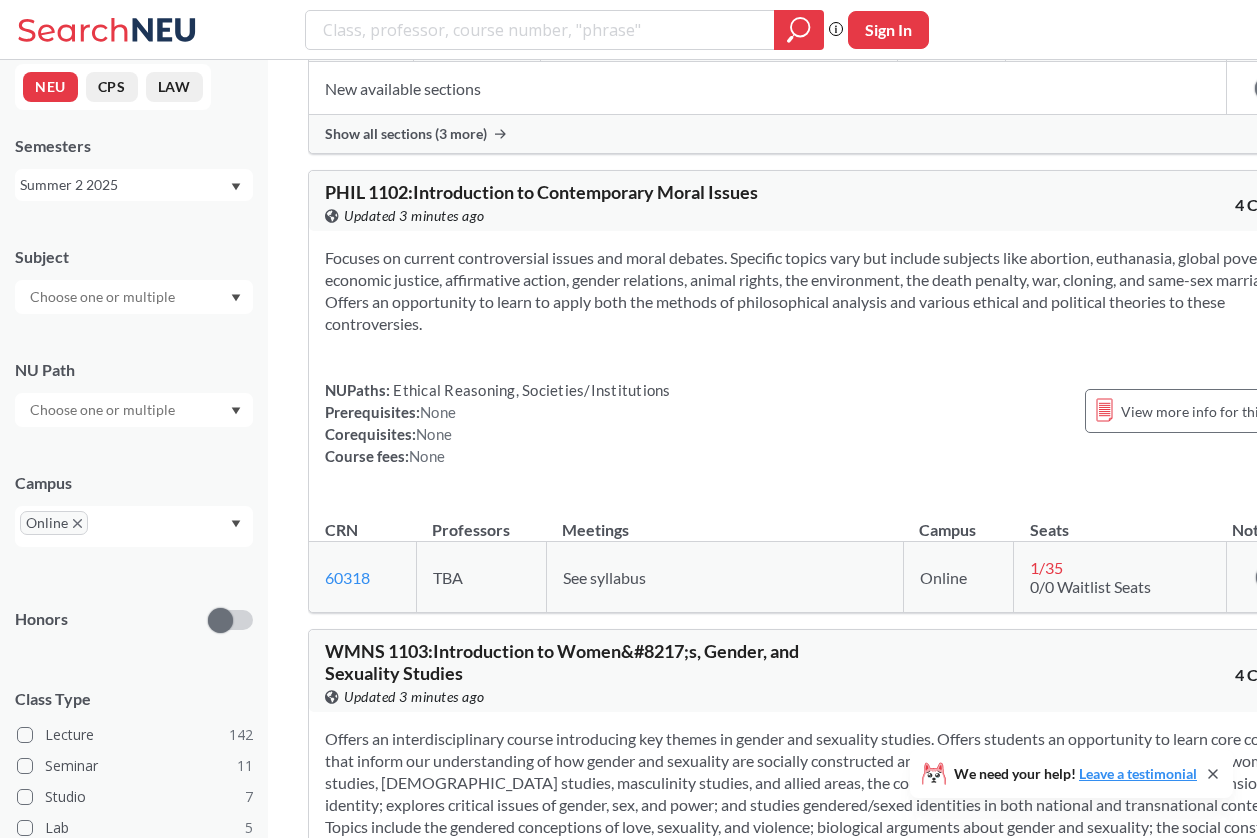 click at bounding box center (134, 297) 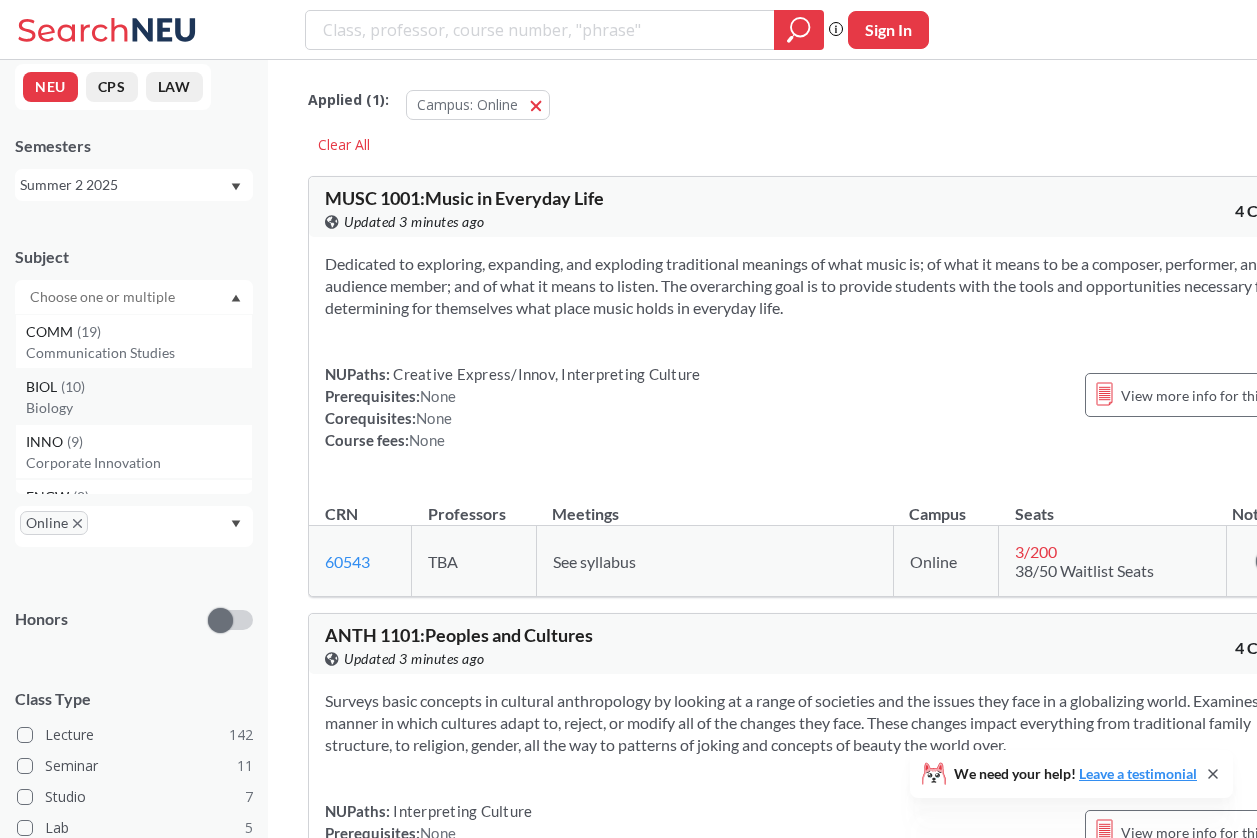 scroll, scrollTop: 0, scrollLeft: 0, axis: both 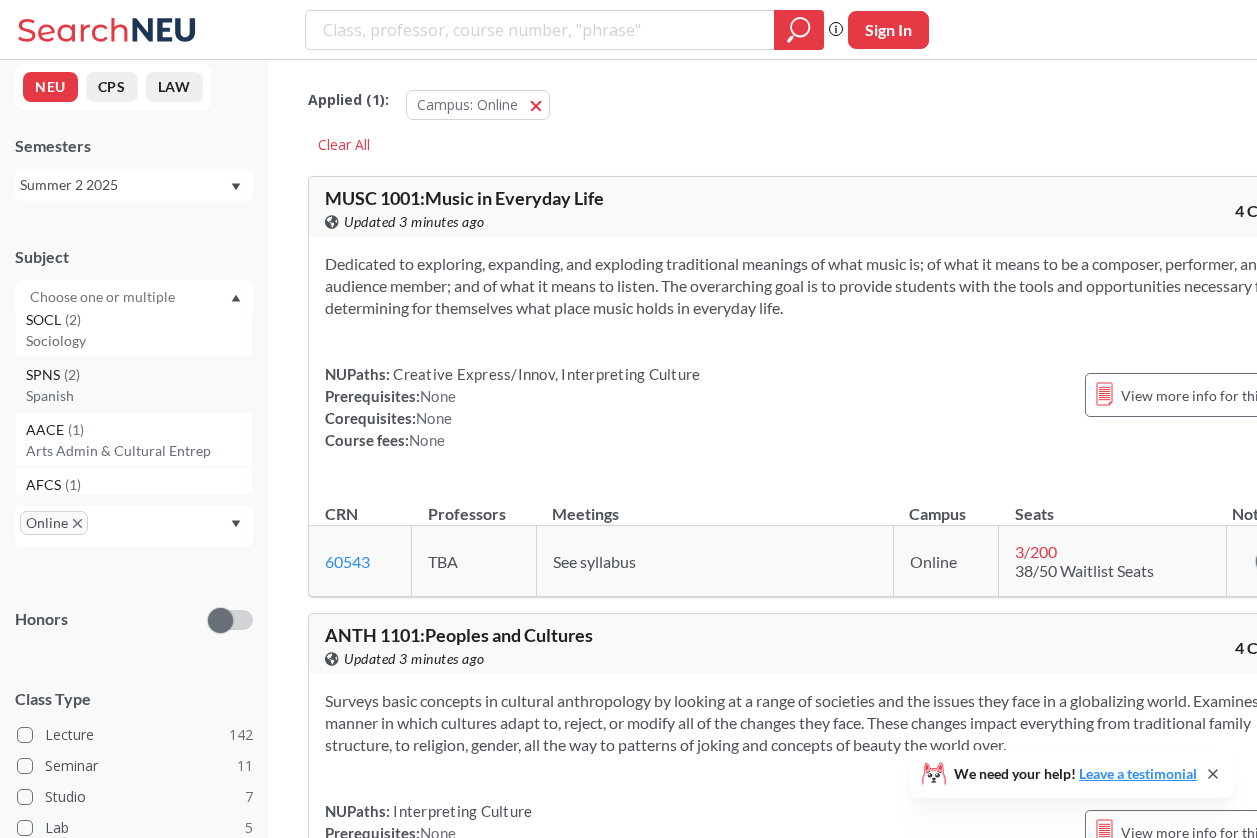 click on "Spanish" at bounding box center [139, 396] 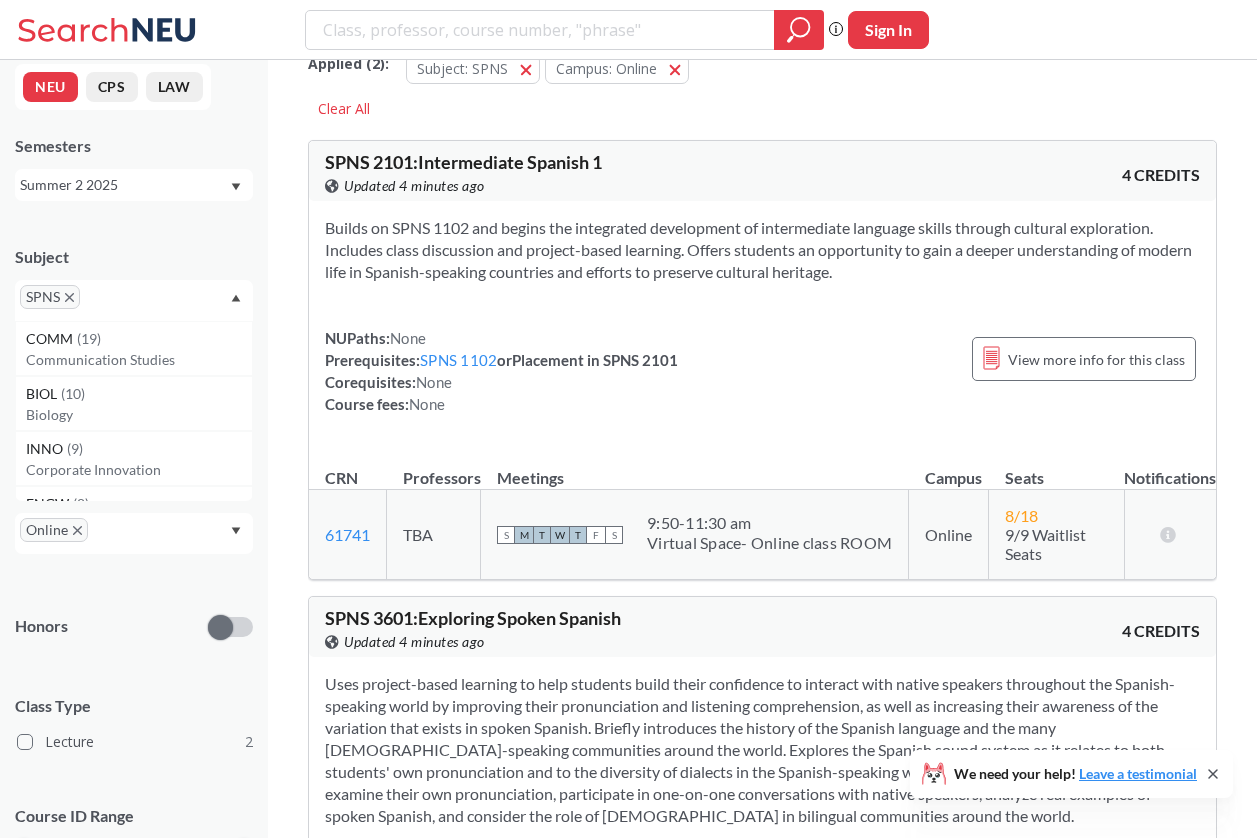 scroll, scrollTop: 36, scrollLeft: 0, axis: vertical 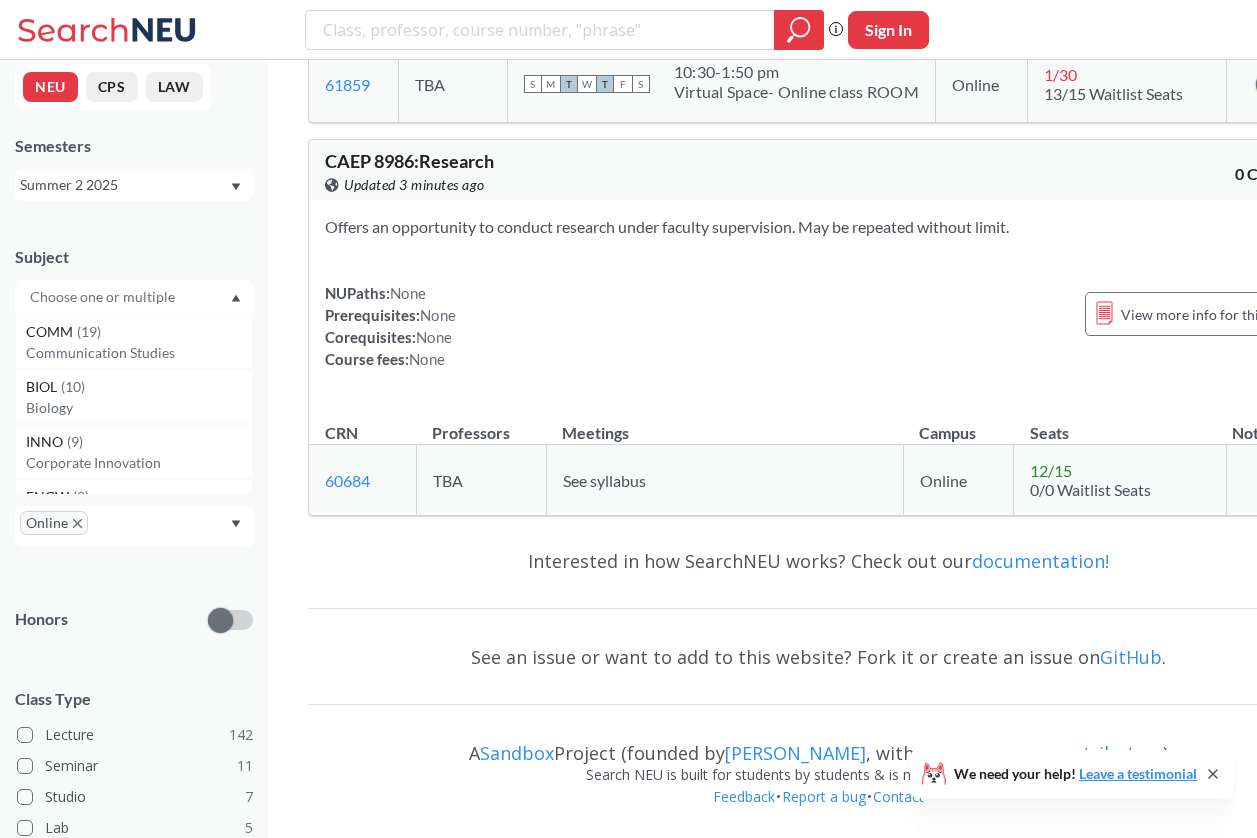 click on "Summer 2 2025" at bounding box center [124, 185] 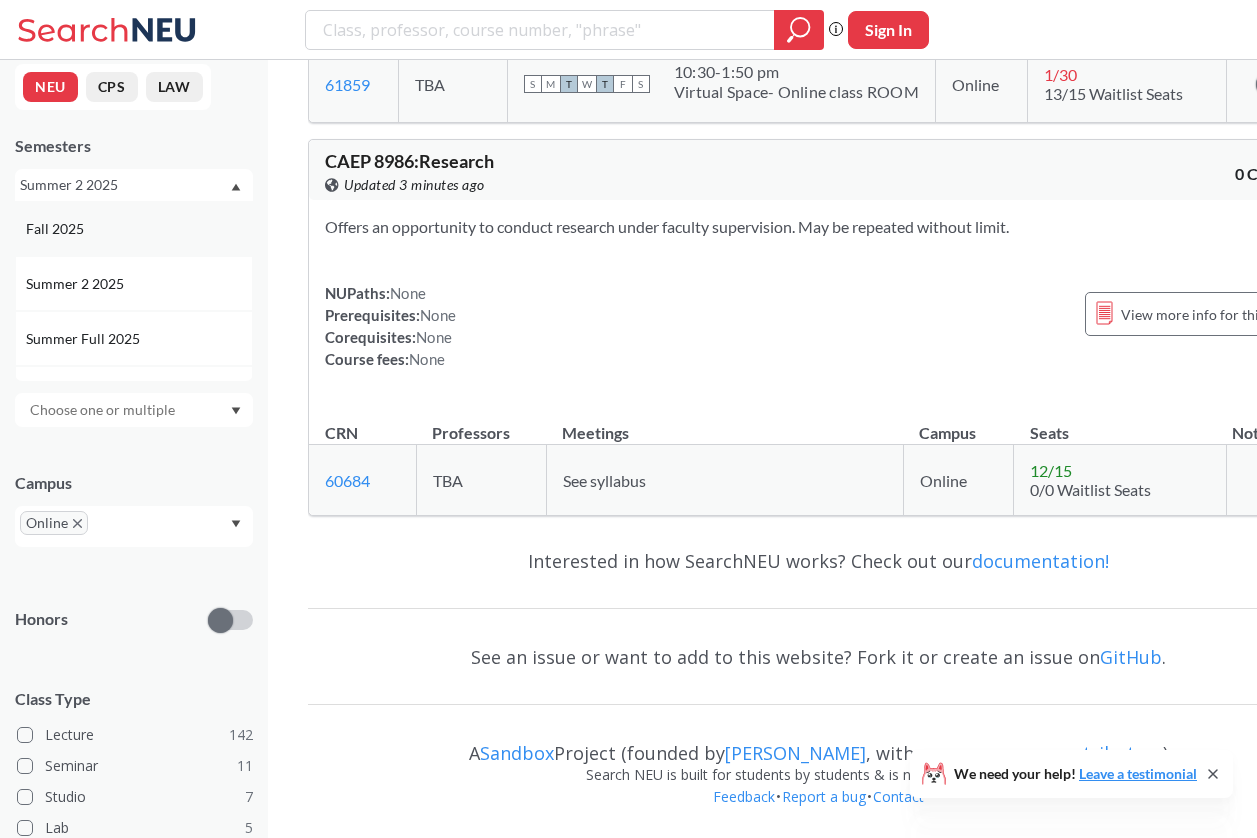 click on "Fall 2025" at bounding box center (139, 229) 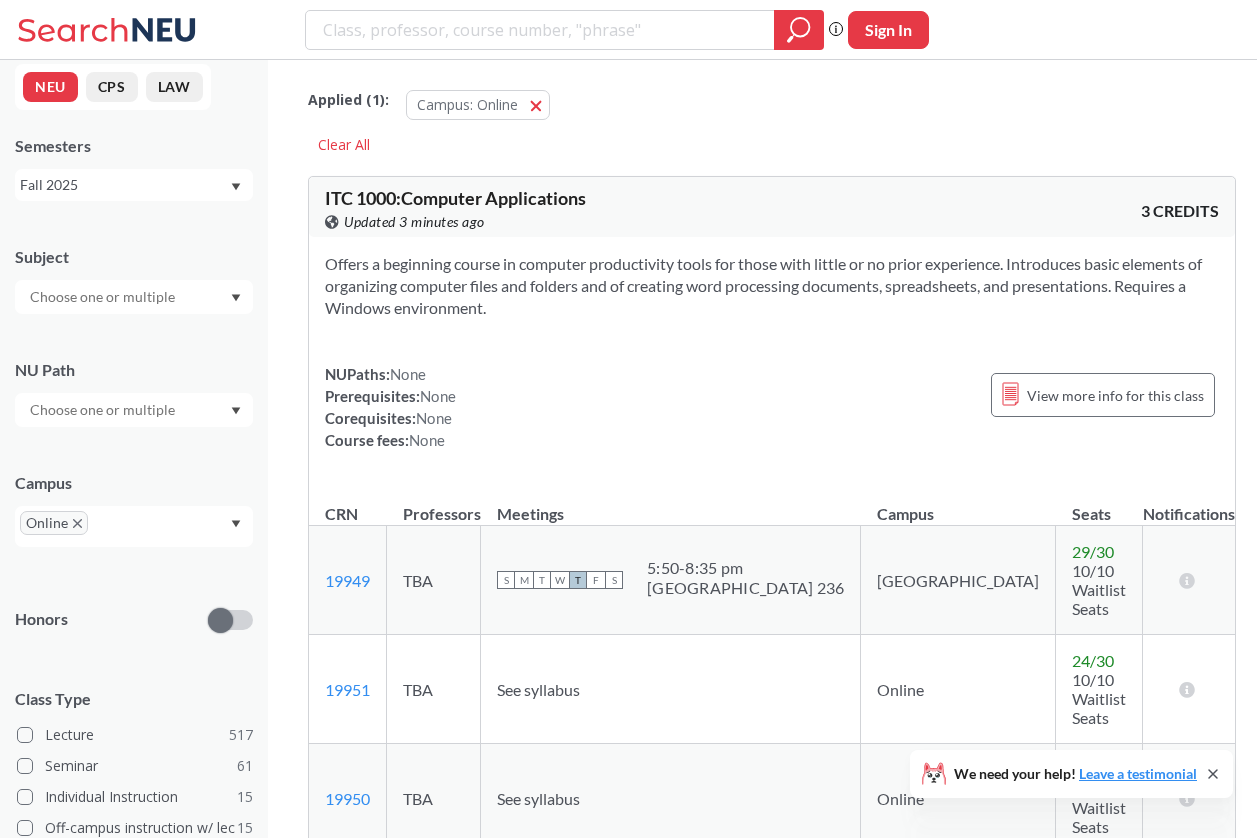 click at bounding box center (540, 30) 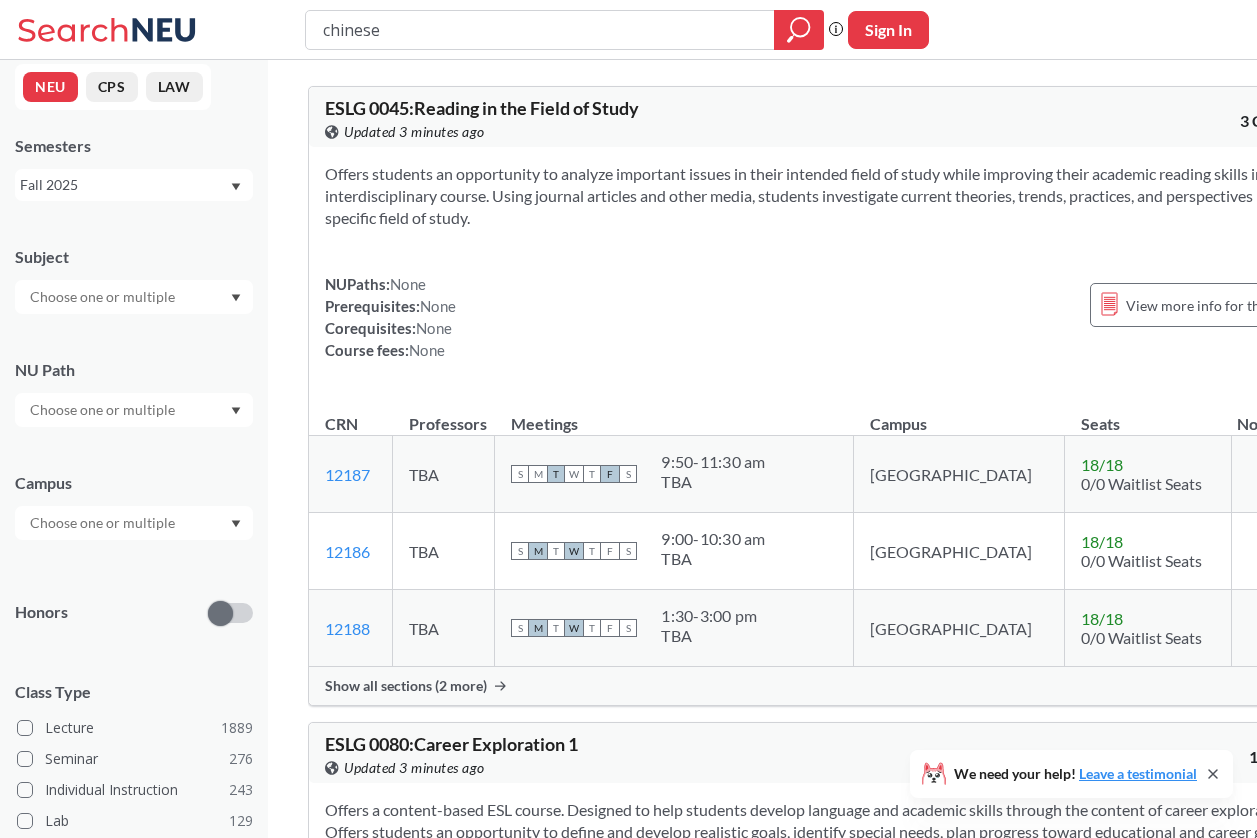 type on "chinese" 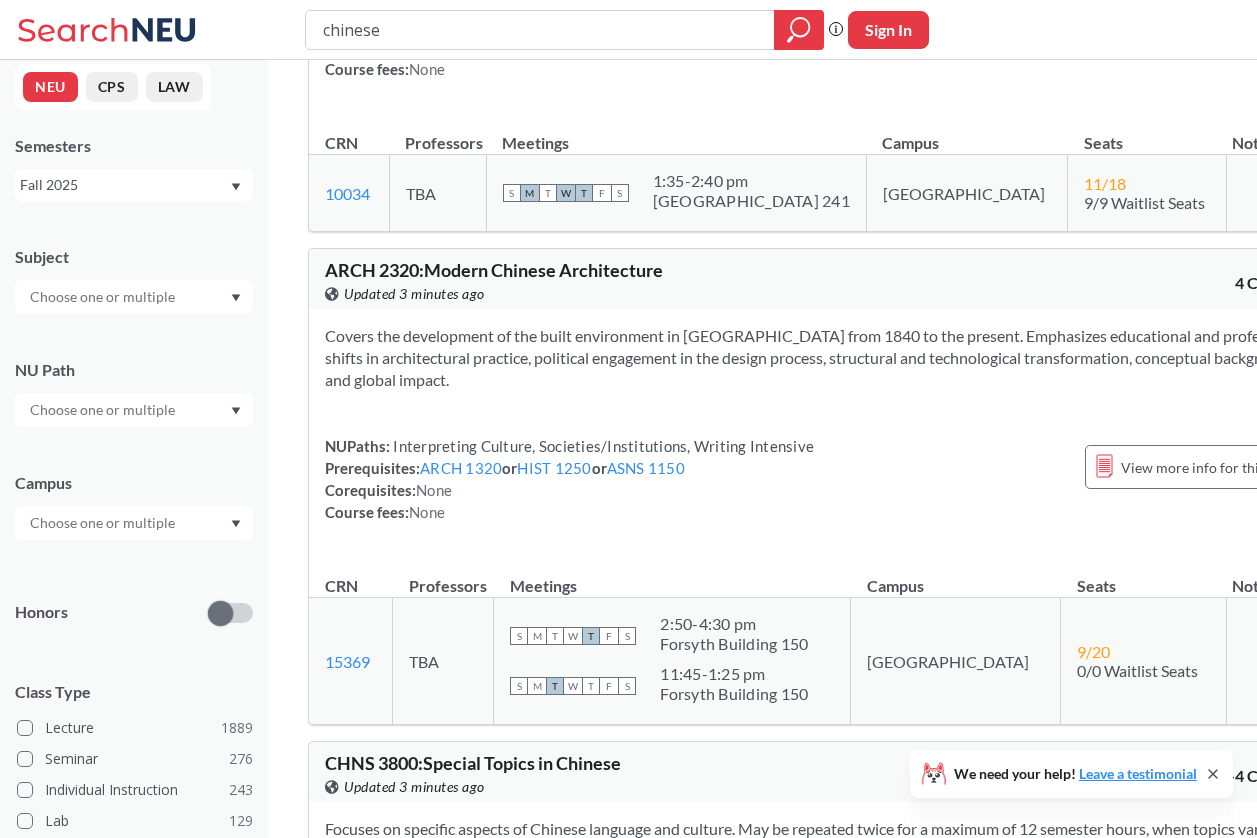 scroll, scrollTop: 2923, scrollLeft: 0, axis: vertical 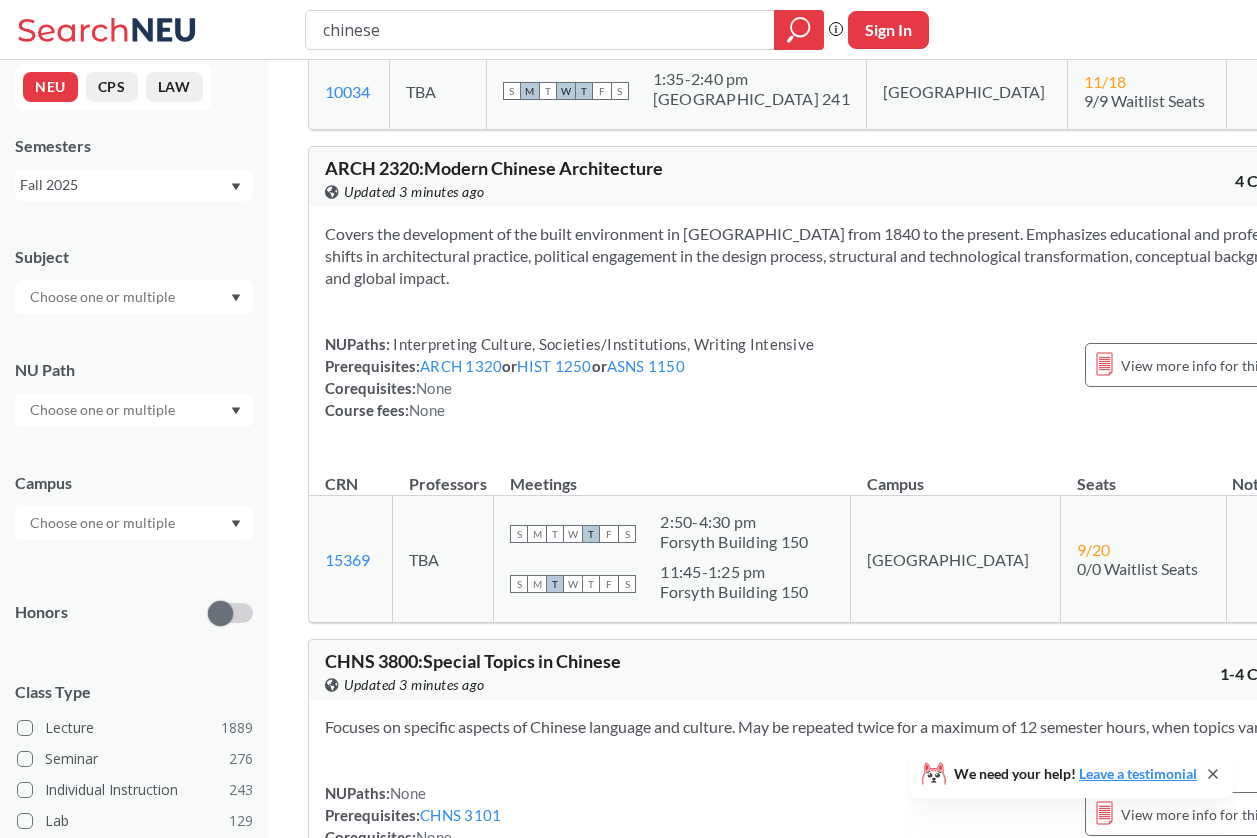 click 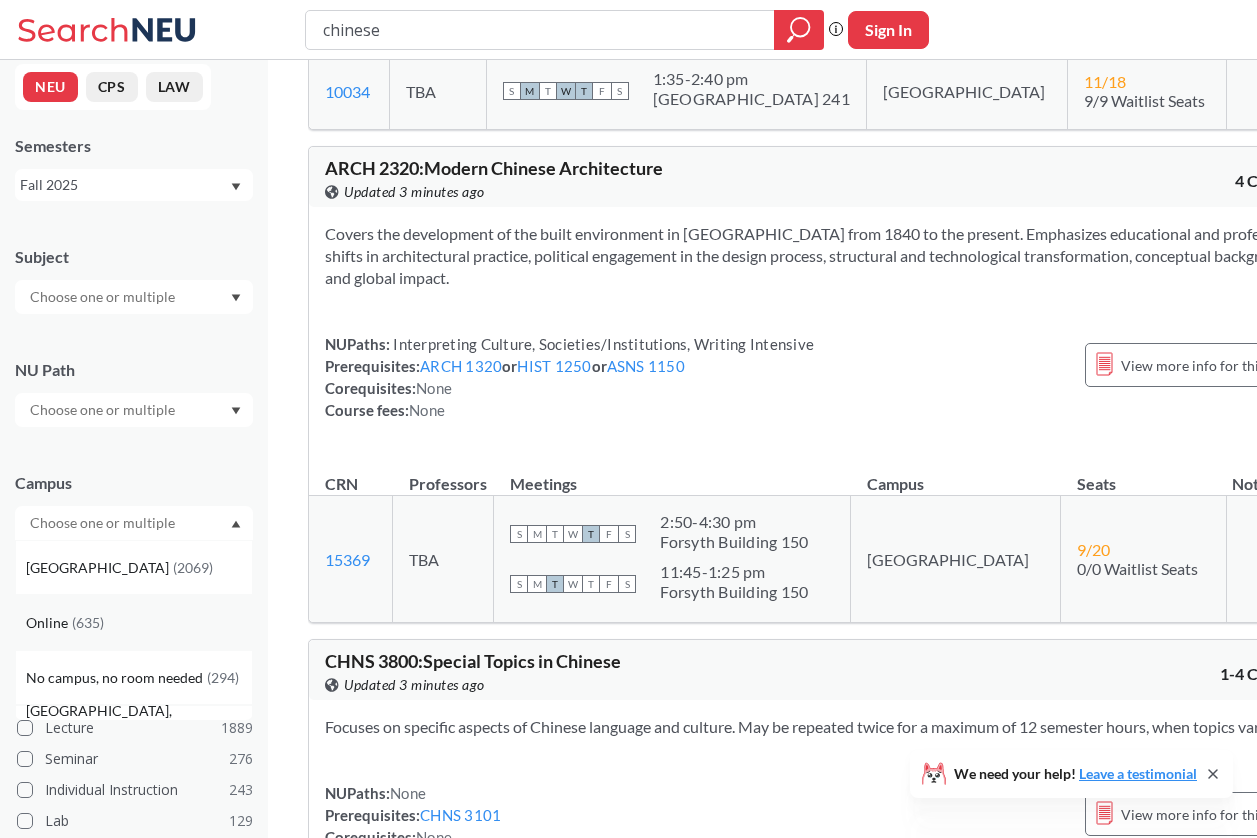 click on "Online ( 635 )" at bounding box center [134, 622] 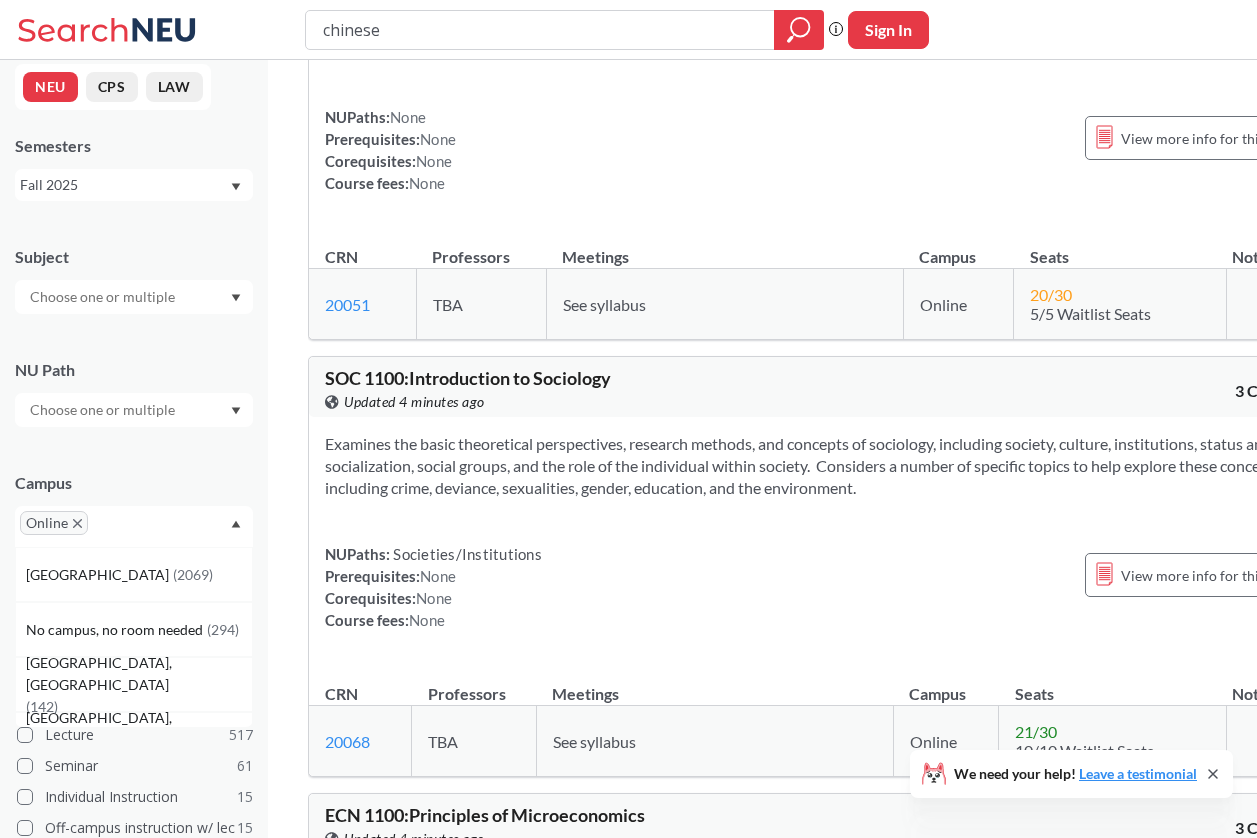 scroll, scrollTop: 6216, scrollLeft: 0, axis: vertical 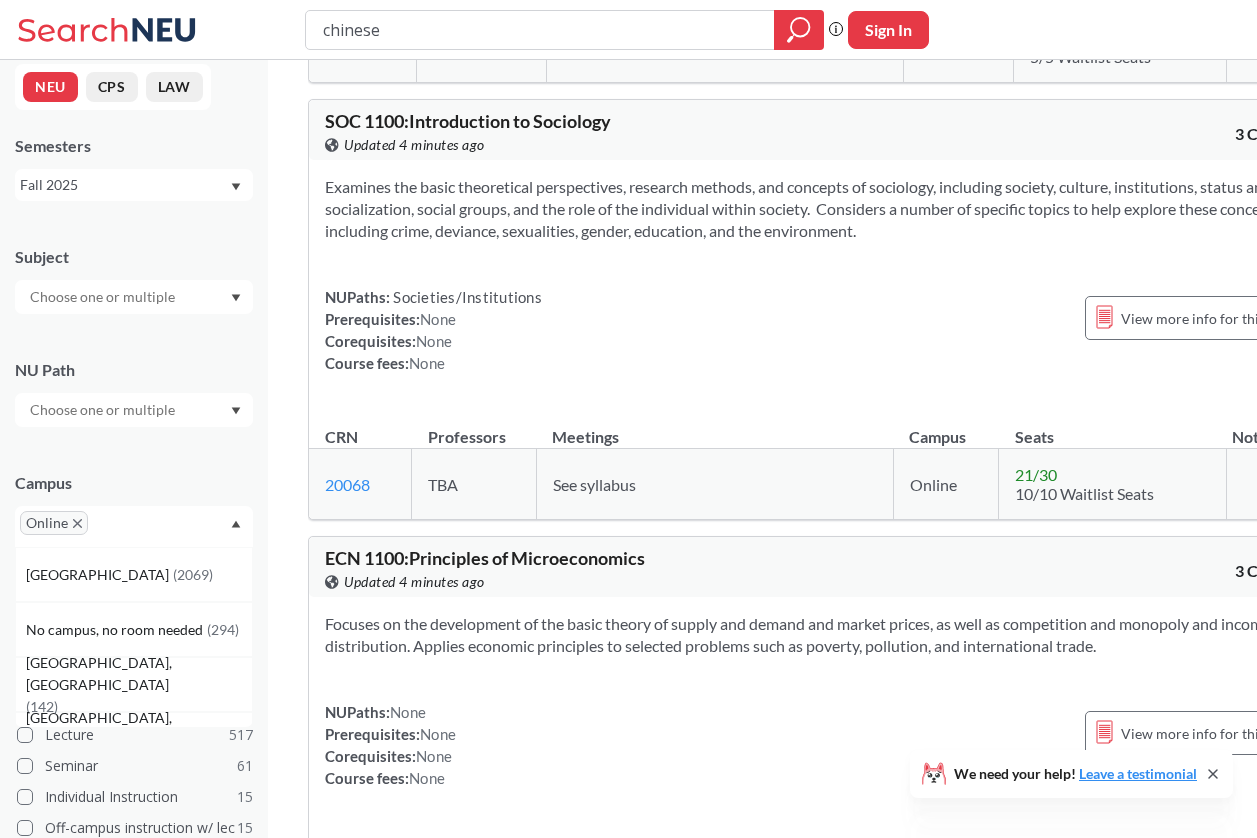 click on "chinese" at bounding box center (540, 30) 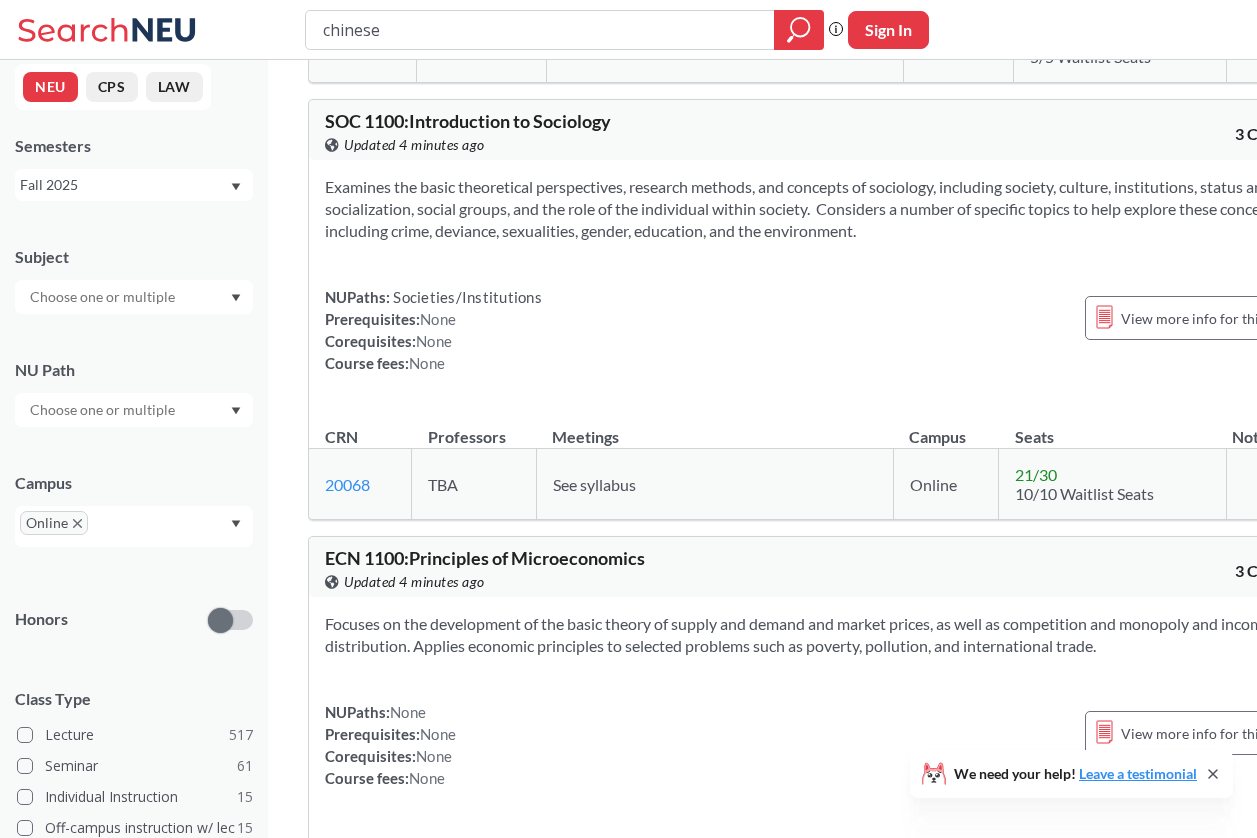 click on "chinese" at bounding box center [540, 30] 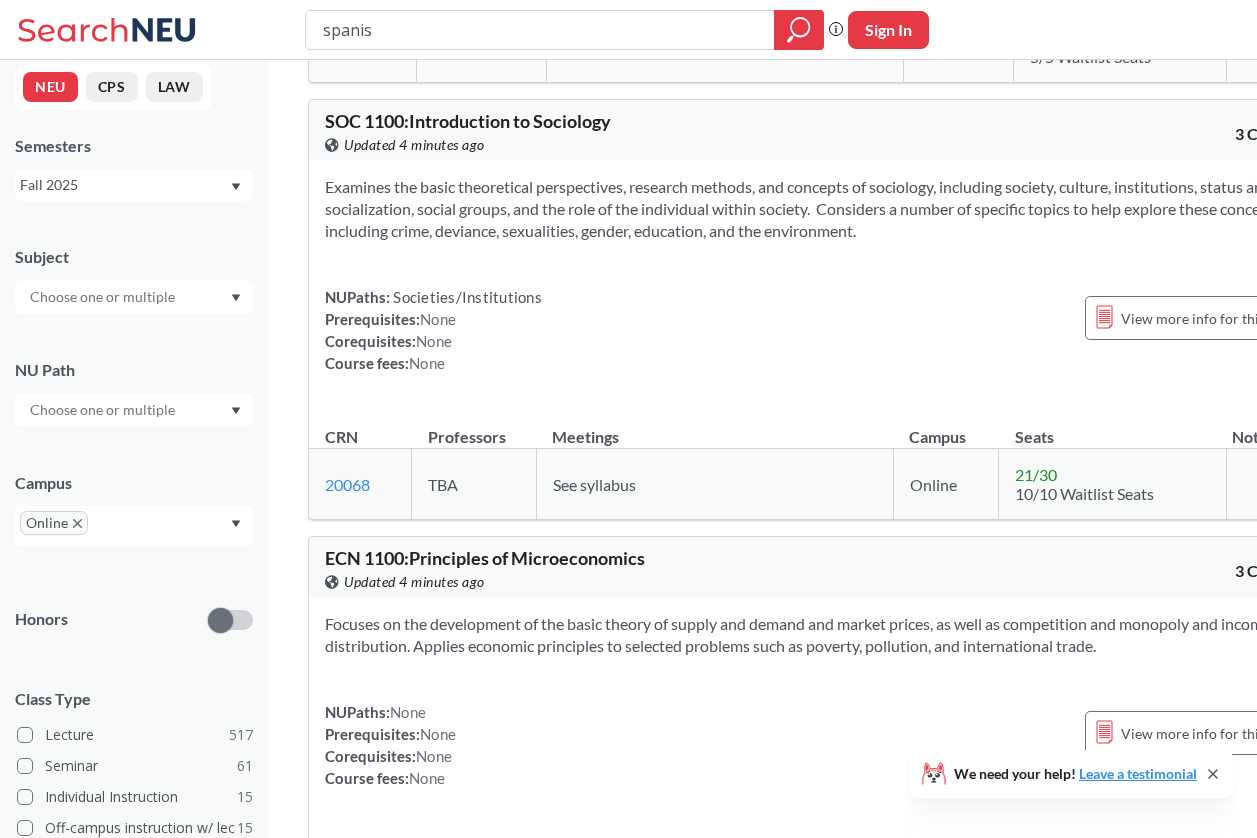 type on "spanish" 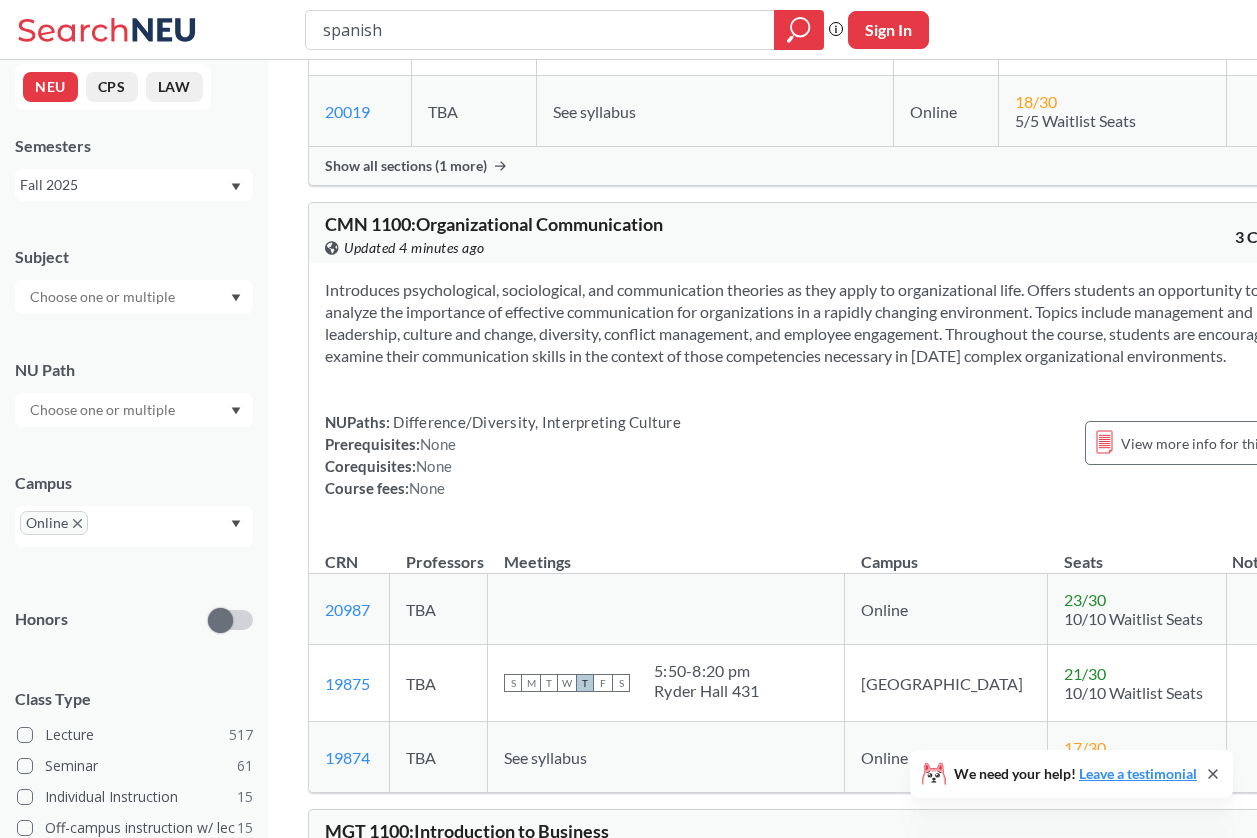 scroll, scrollTop: 9030, scrollLeft: 0, axis: vertical 